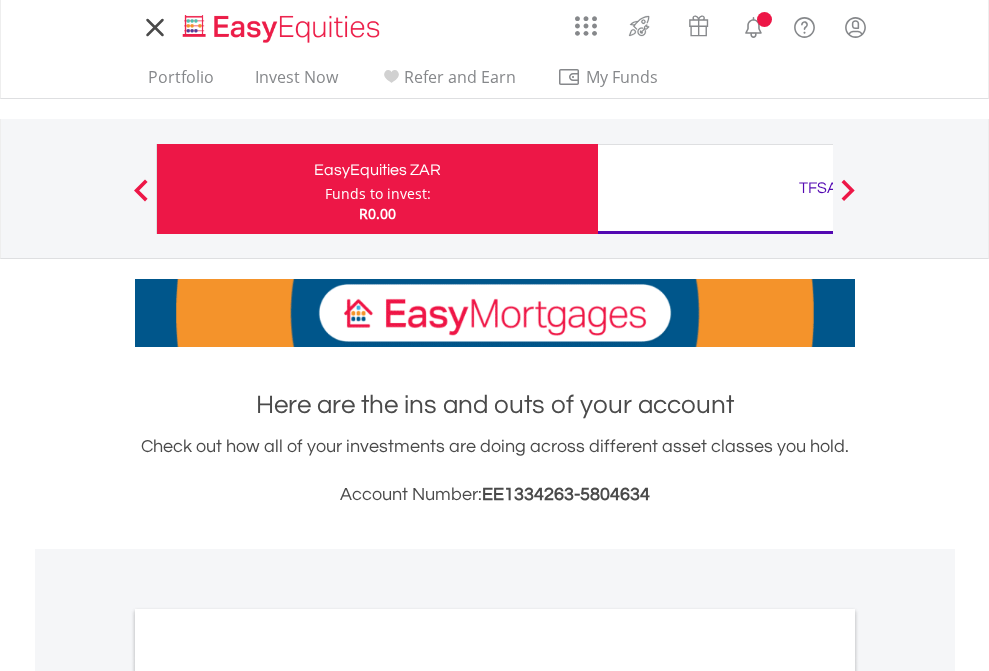 scroll, scrollTop: 0, scrollLeft: 0, axis: both 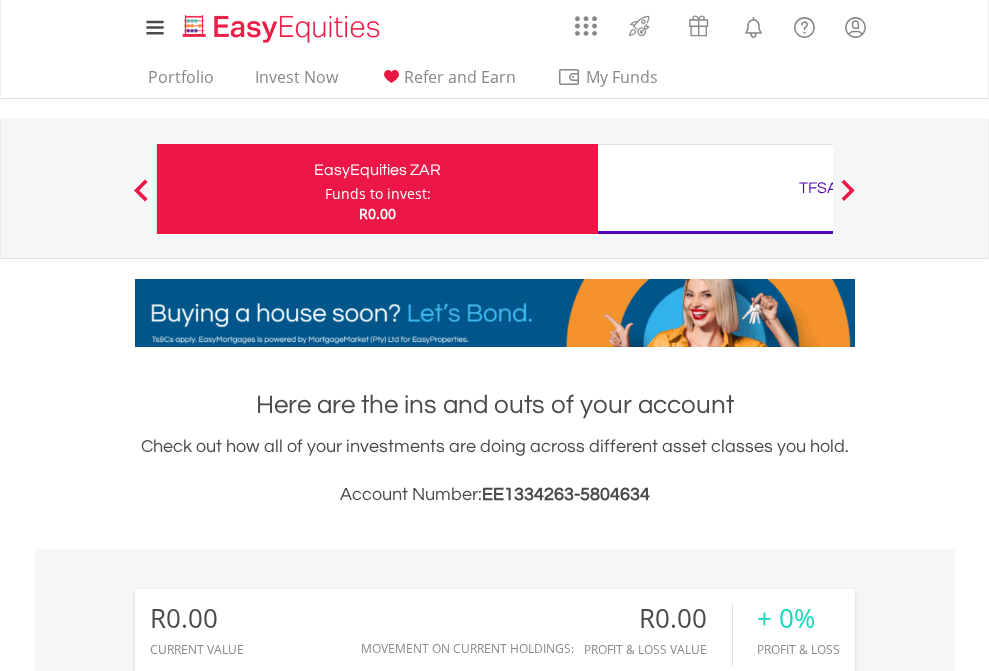 click on "Funds to invest:" at bounding box center (378, 194) 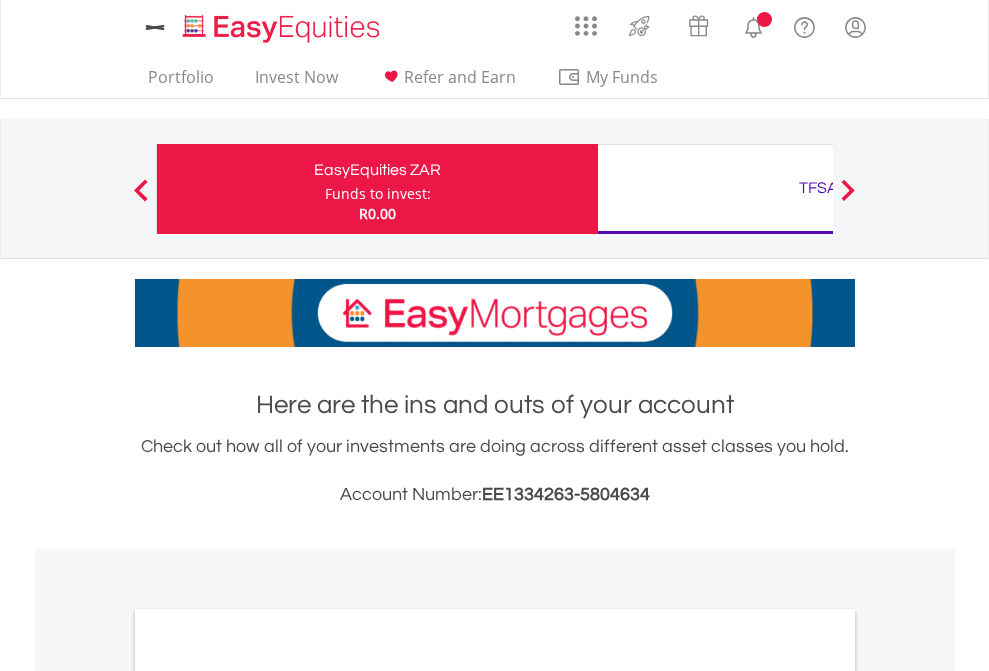 scroll, scrollTop: 0, scrollLeft: 0, axis: both 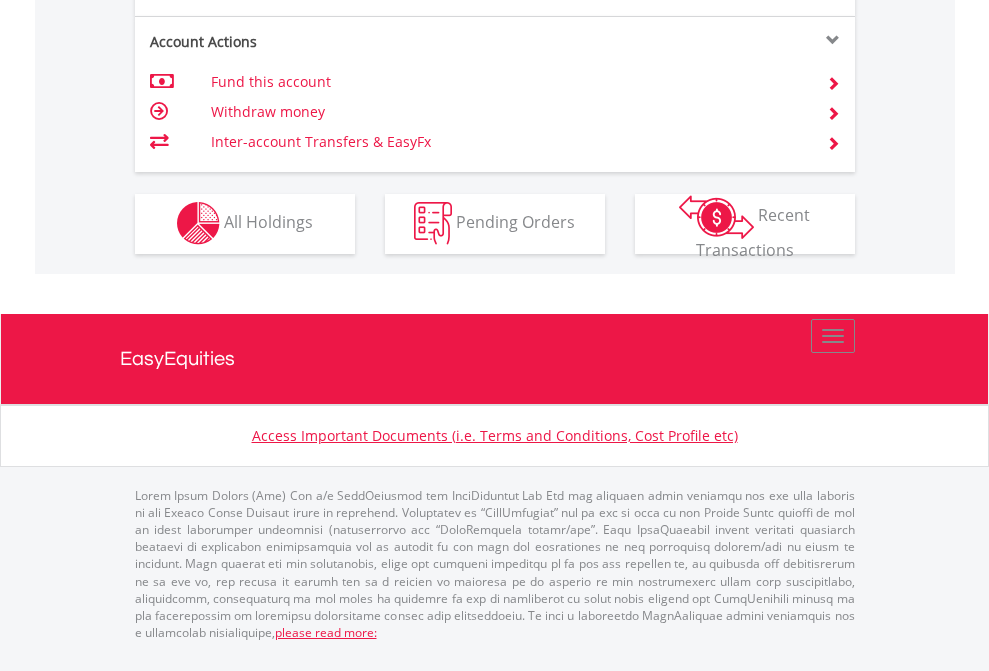 click on "Investment types" at bounding box center [706, -353] 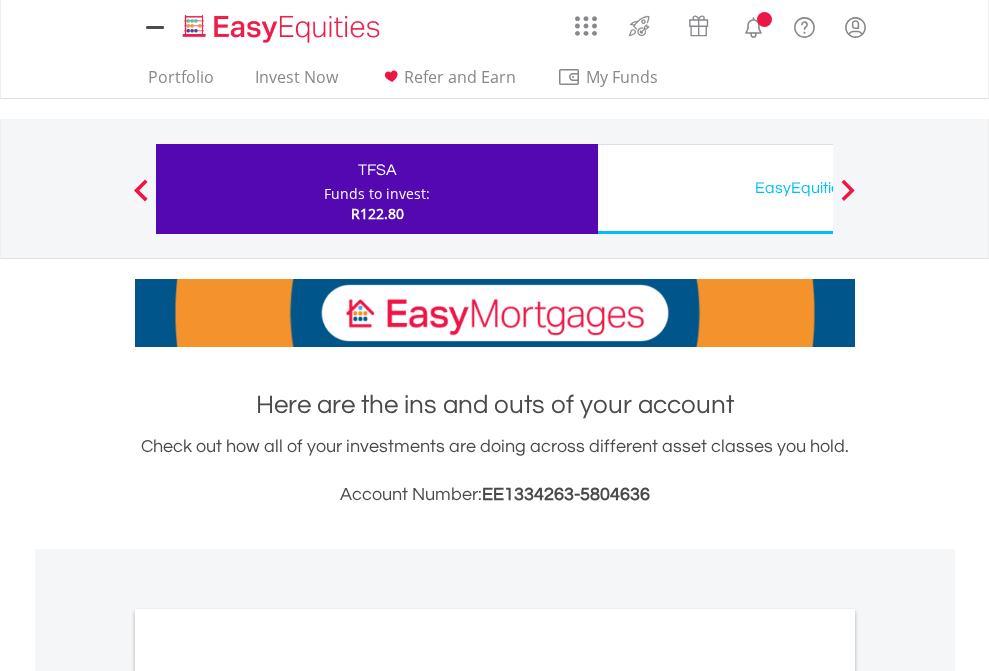 scroll, scrollTop: 0, scrollLeft: 0, axis: both 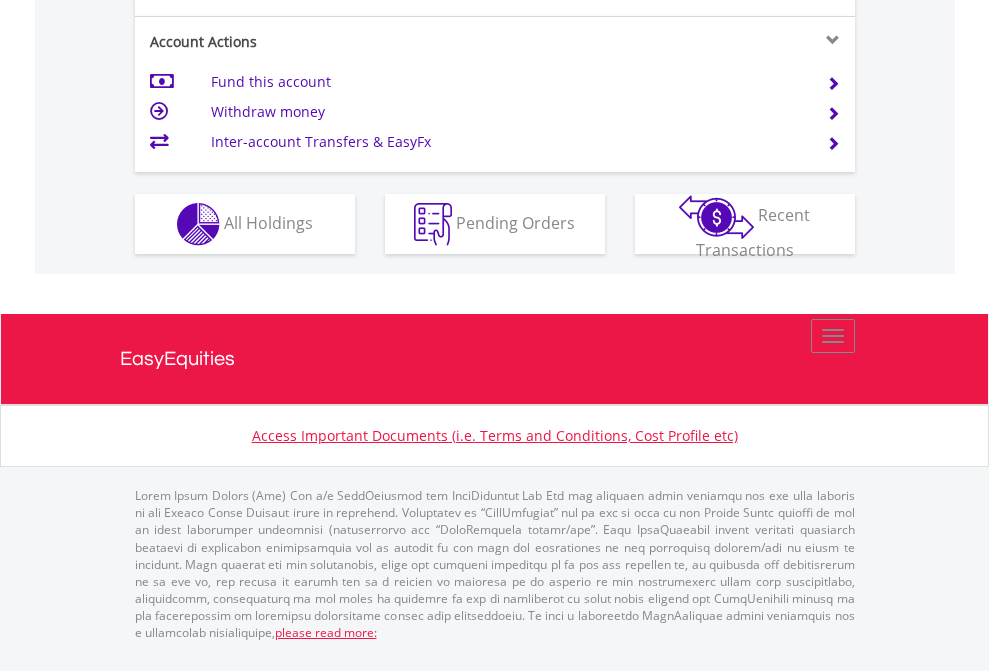 click on "Investment types" at bounding box center [706, -337] 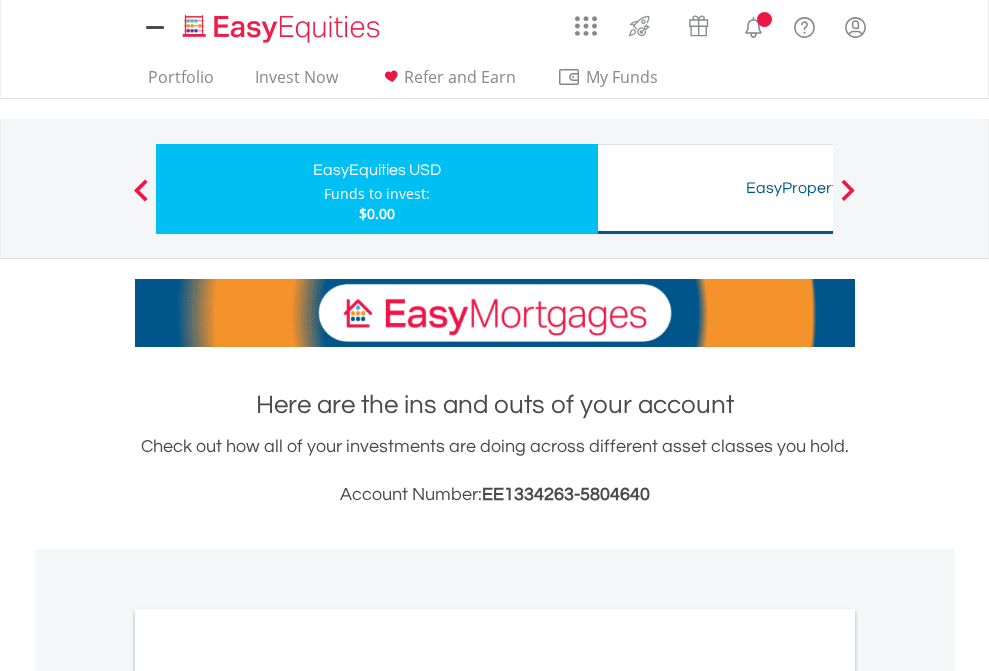scroll, scrollTop: 0, scrollLeft: 0, axis: both 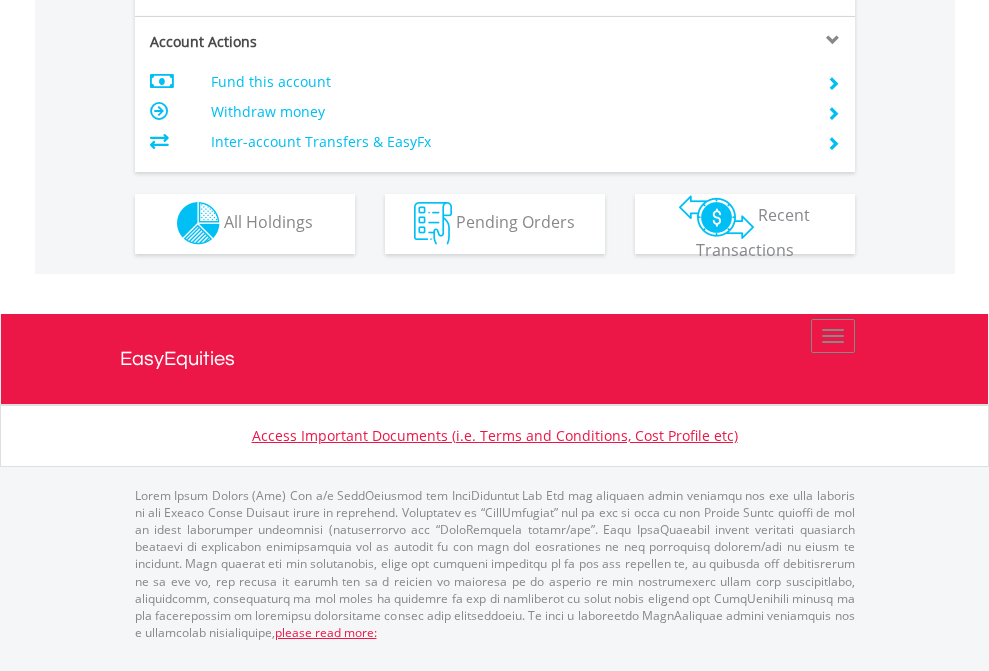 click on "Investment types" at bounding box center [706, -353] 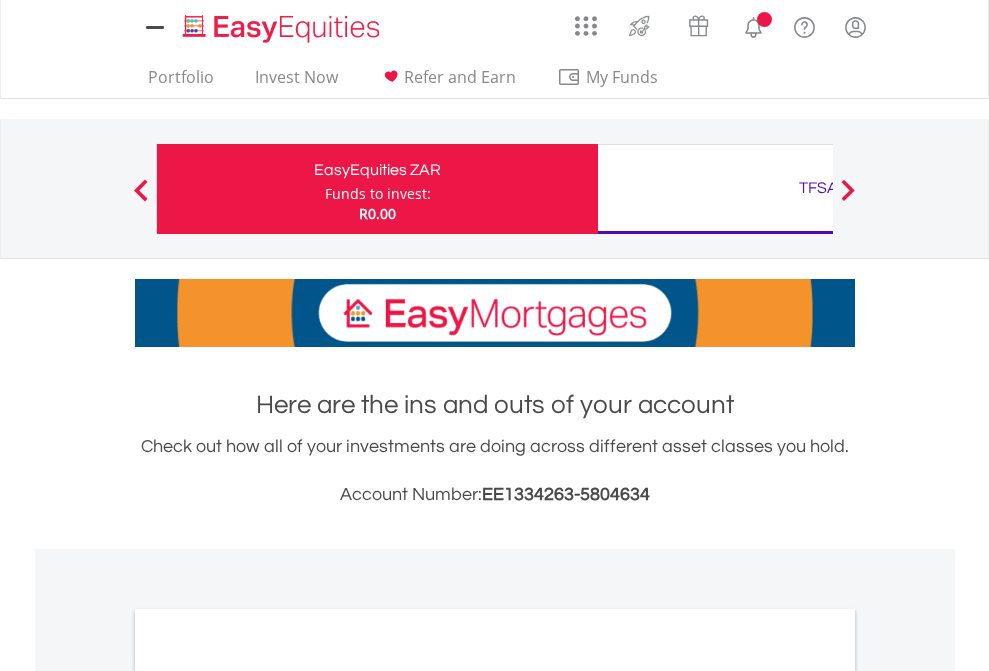 scroll, scrollTop: 0, scrollLeft: 0, axis: both 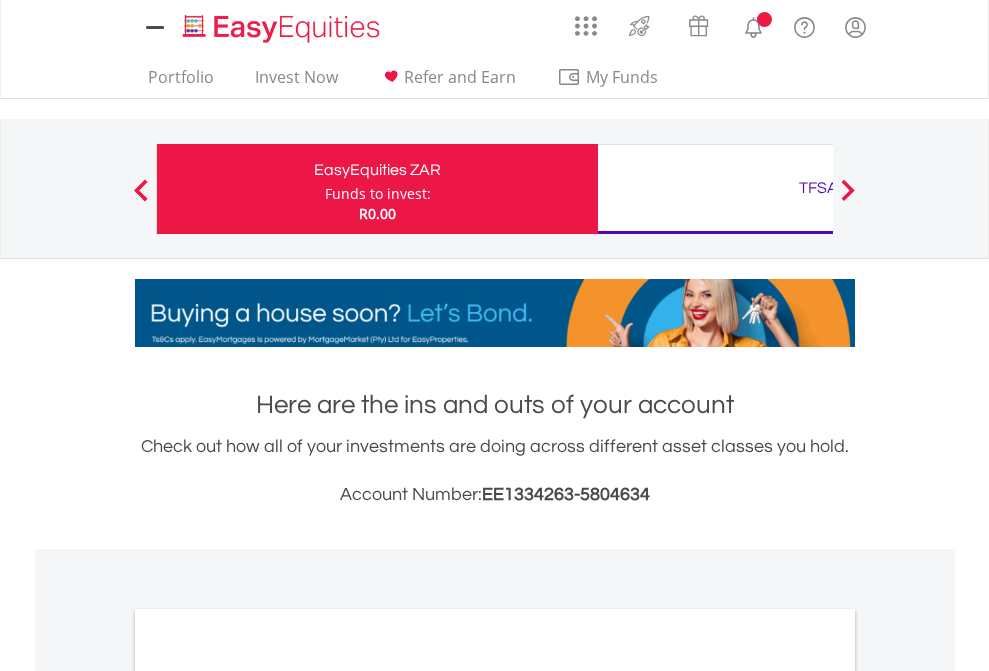click on "All Holdings" at bounding box center (268, 1096) 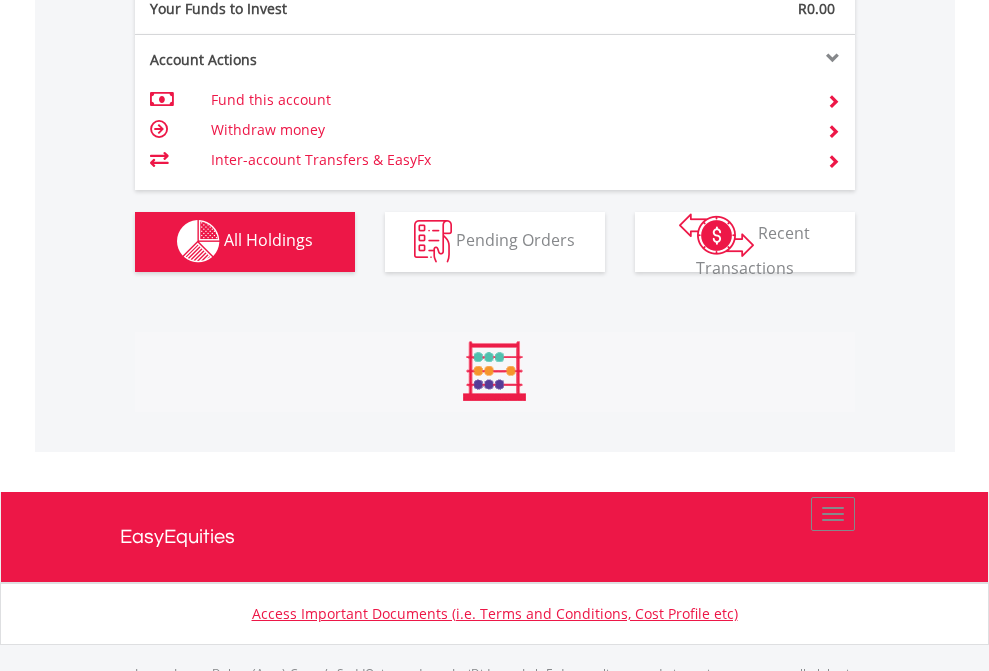 scroll, scrollTop: 999808, scrollLeft: 999687, axis: both 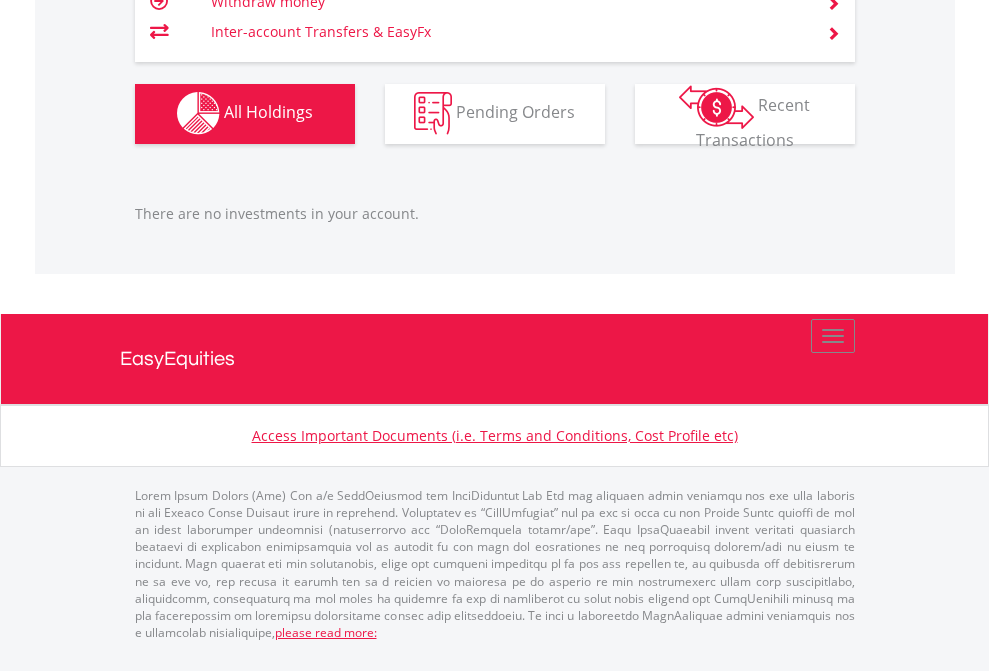 click on "TFSA" at bounding box center (818, -1142) 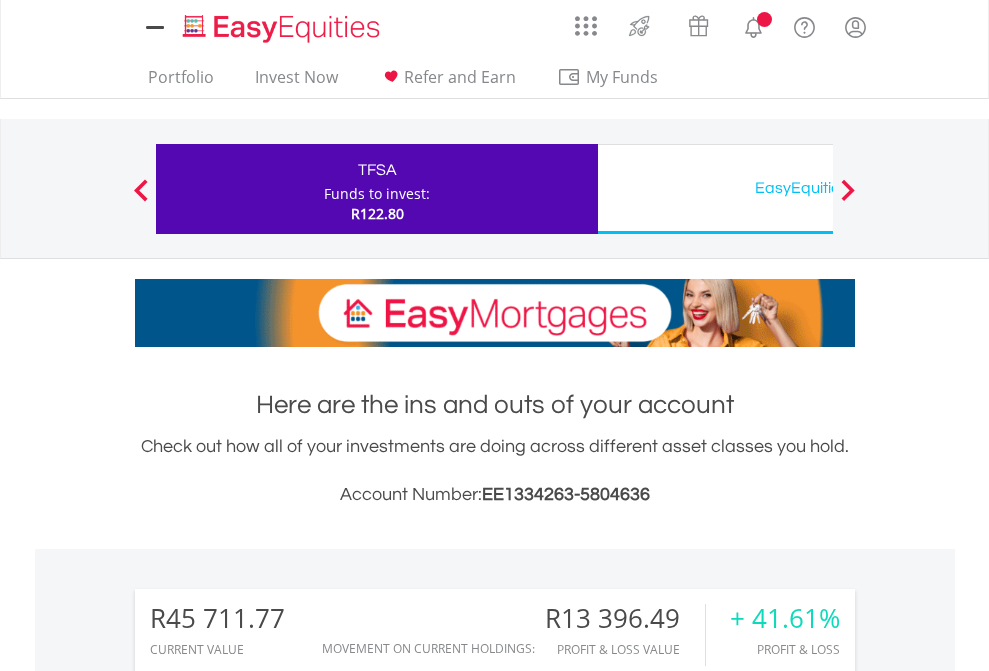 scroll, scrollTop: 0, scrollLeft: 0, axis: both 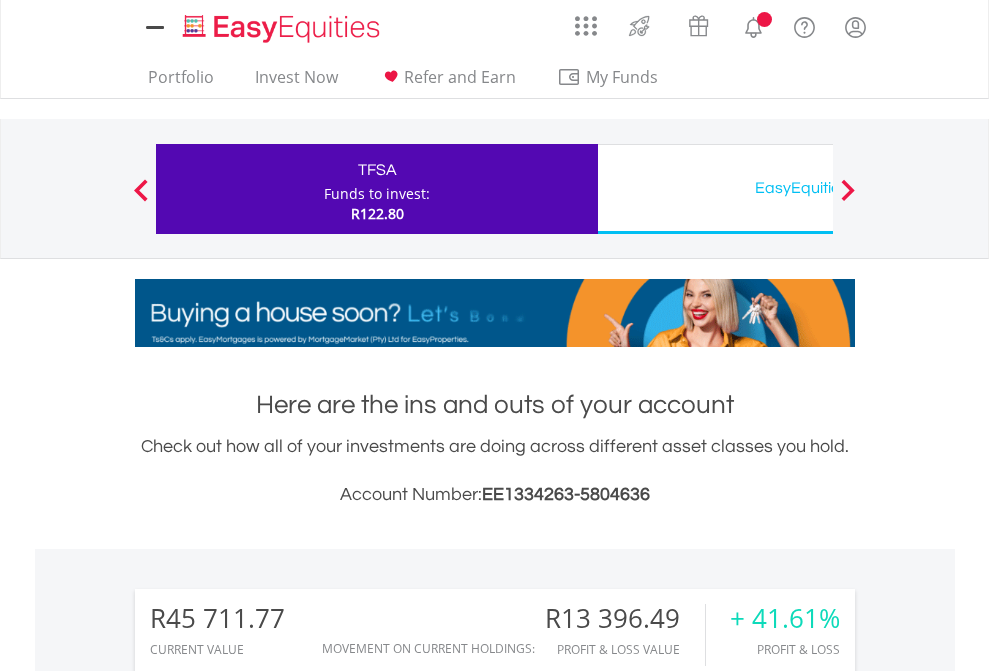 click on "All Holdings" at bounding box center [268, 1586] 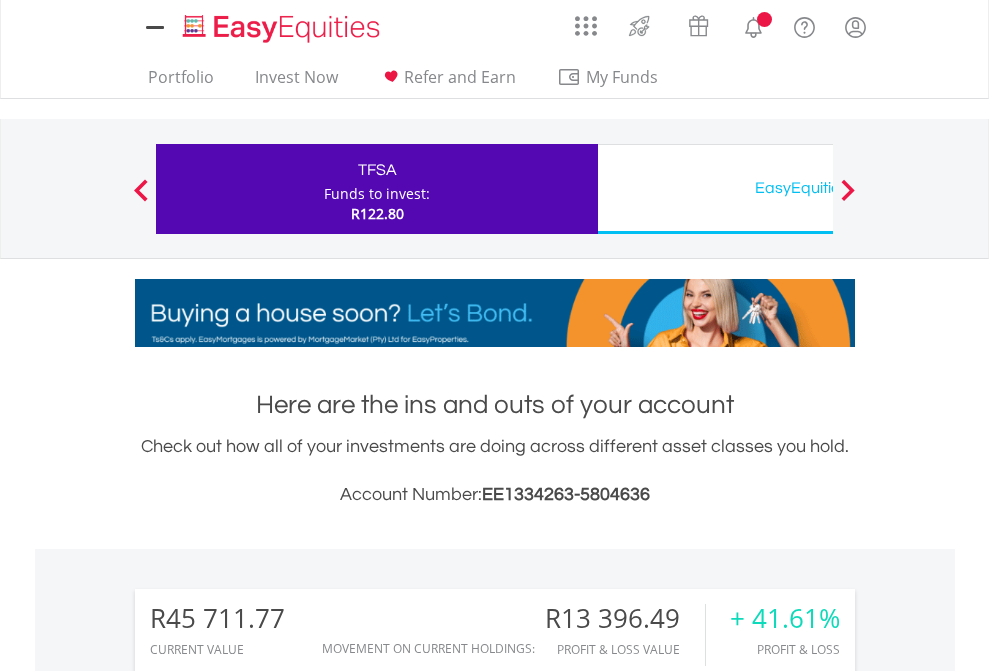 scroll, scrollTop: 999808, scrollLeft: 999687, axis: both 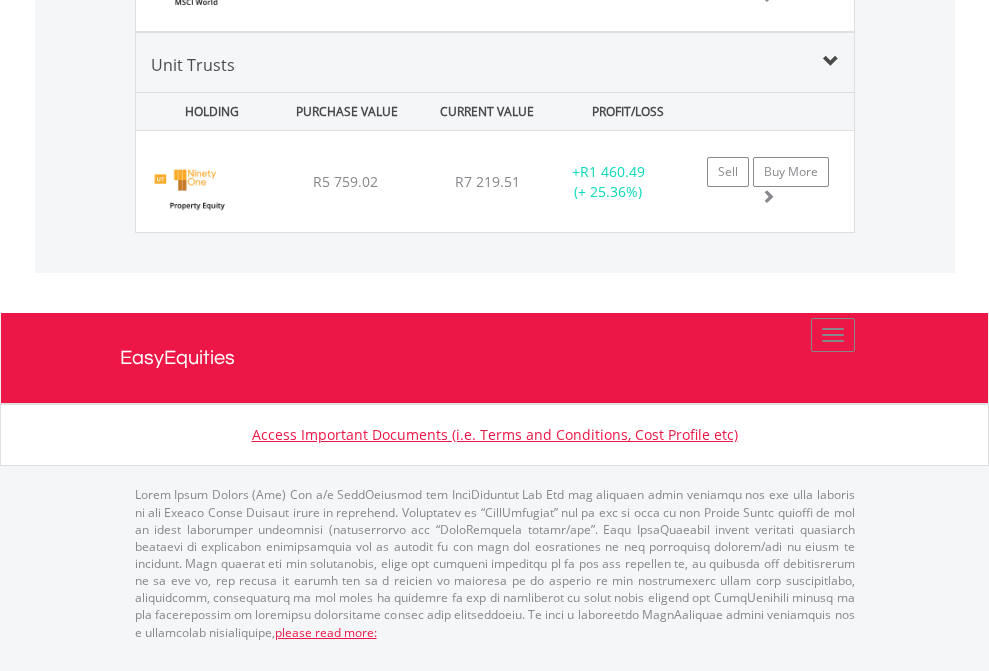 click on "EasyEquities USD" at bounding box center (818, -2071) 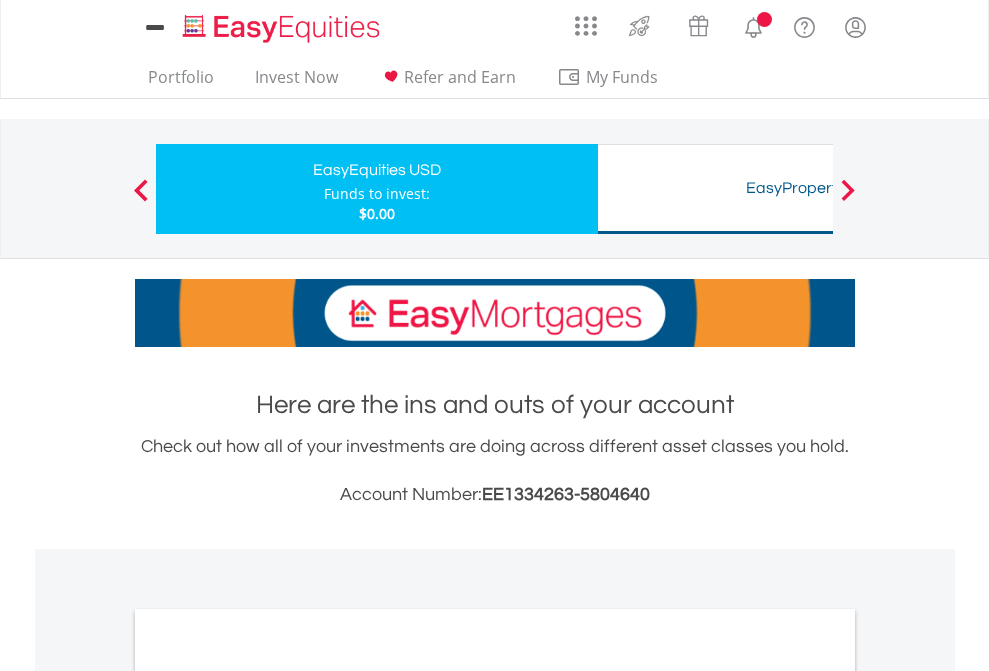 scroll, scrollTop: 0, scrollLeft: 0, axis: both 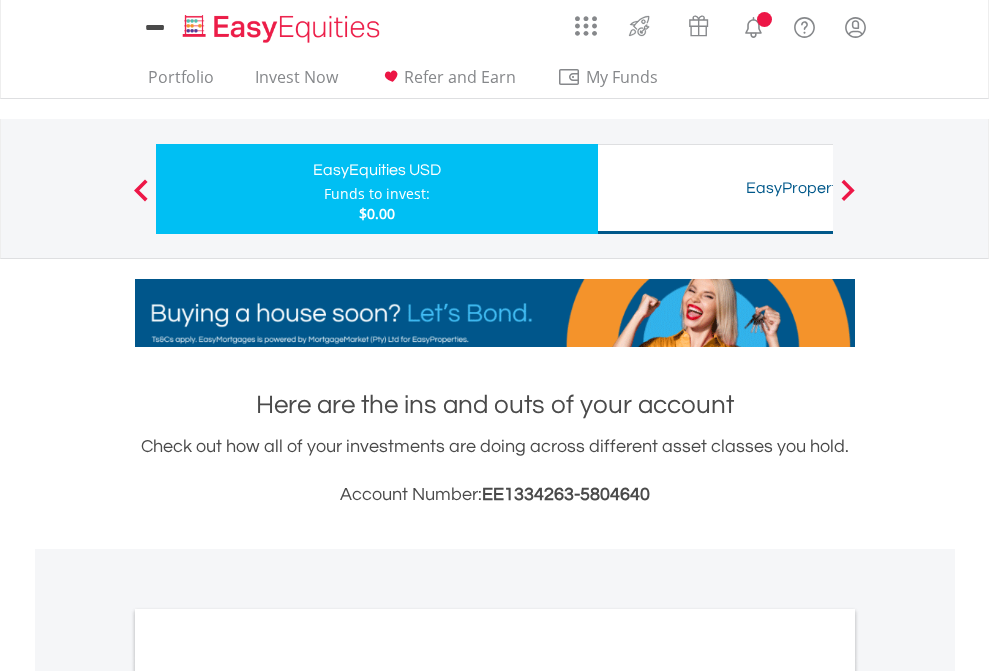 click on "All Holdings" at bounding box center (268, 1096) 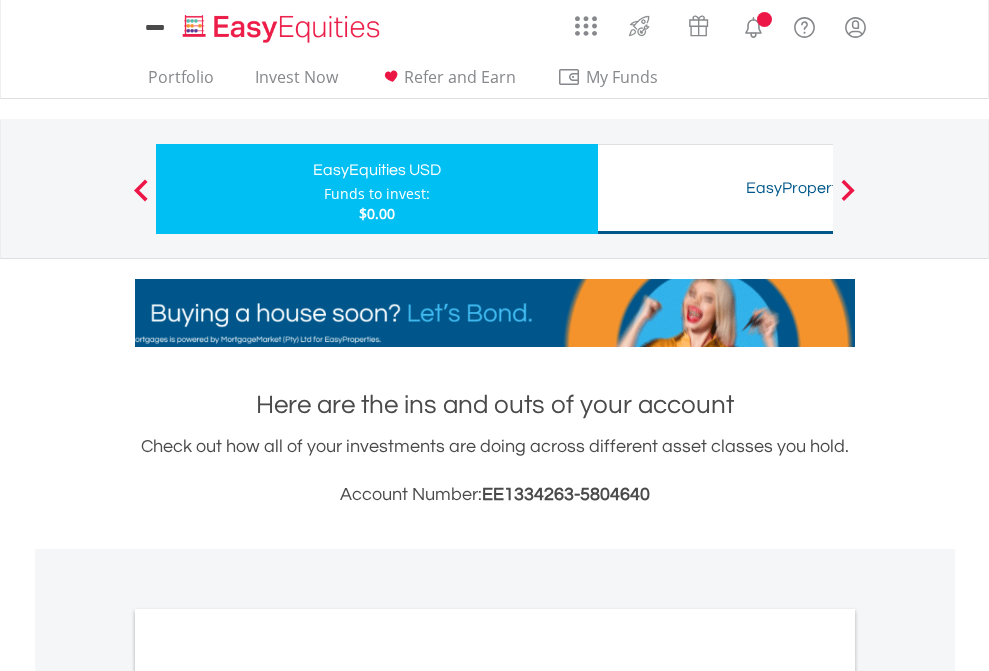 scroll, scrollTop: 1202, scrollLeft: 0, axis: vertical 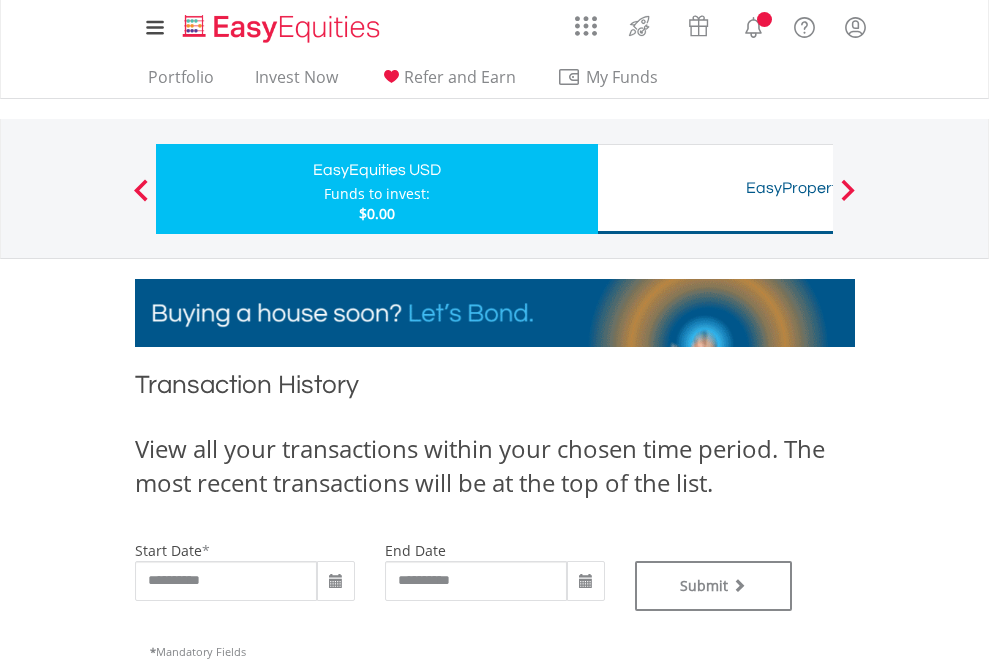type on "**********" 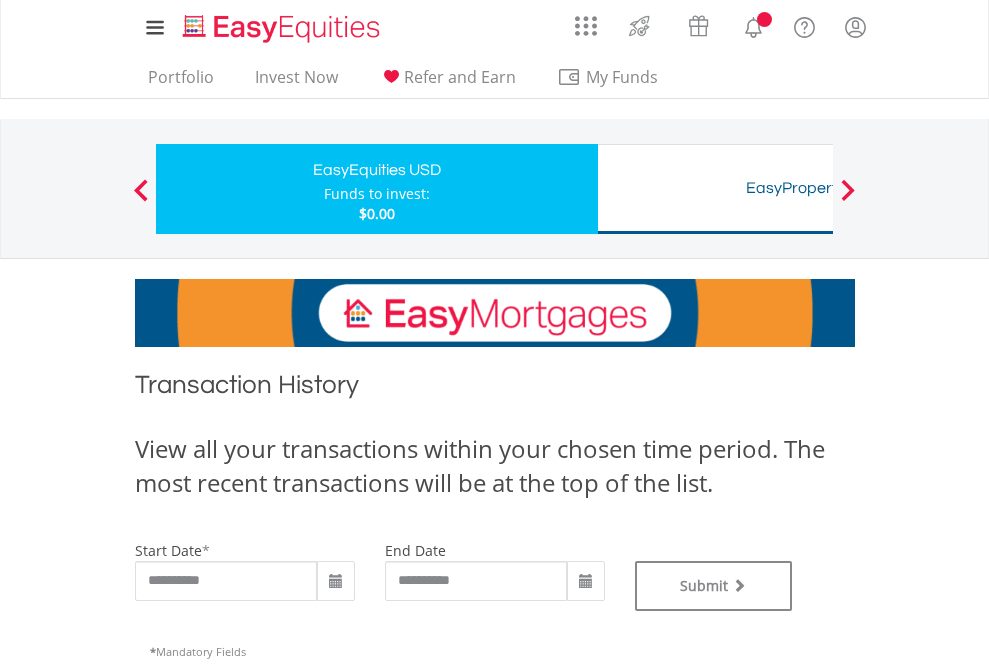 type on "**********" 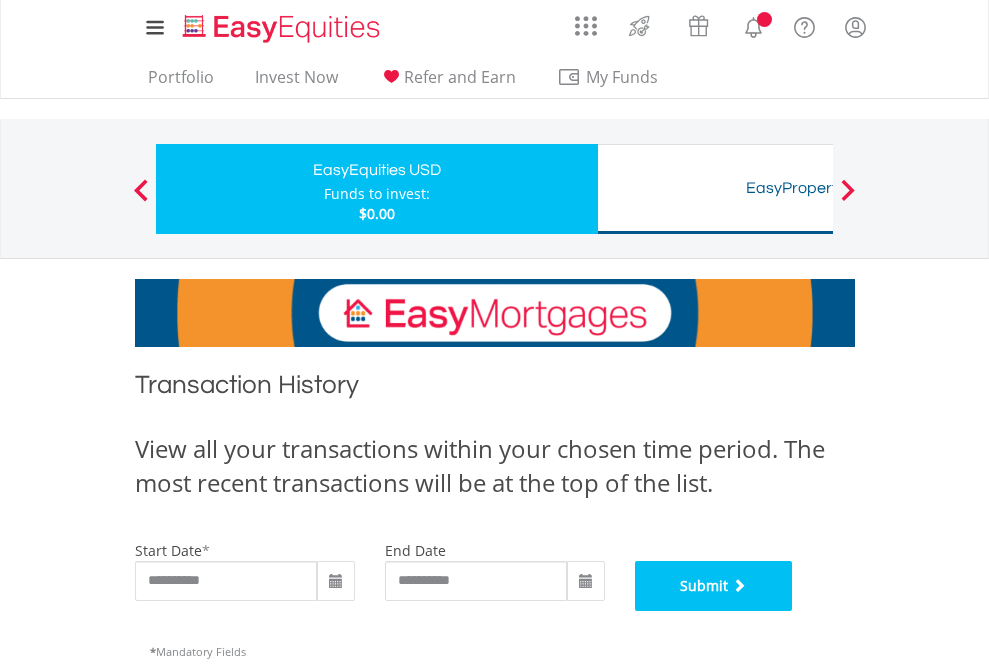 click on "Submit" at bounding box center (714, 586) 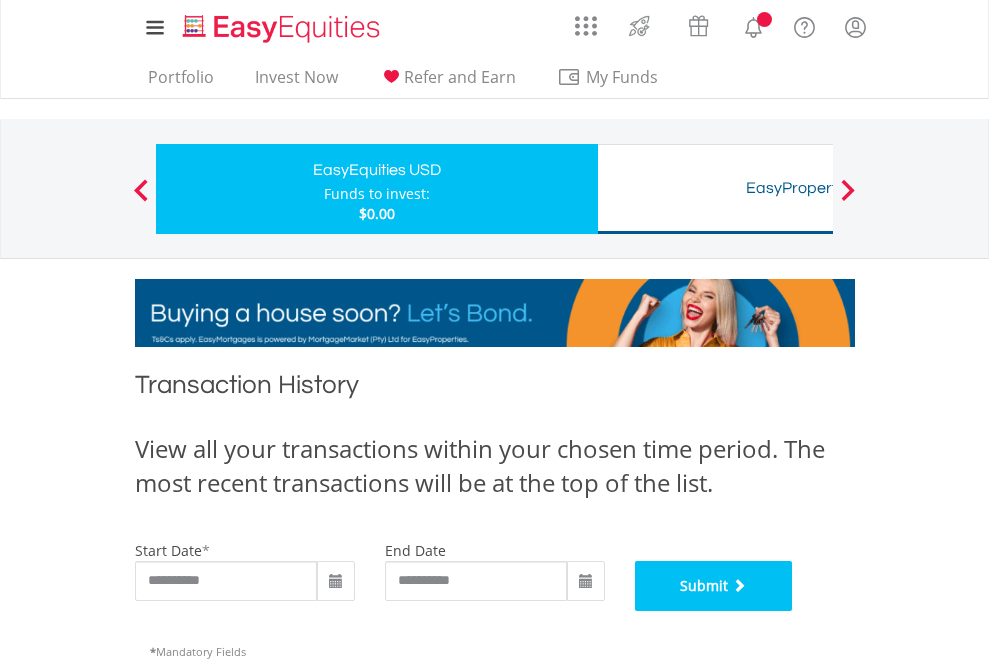 scroll, scrollTop: 811, scrollLeft: 0, axis: vertical 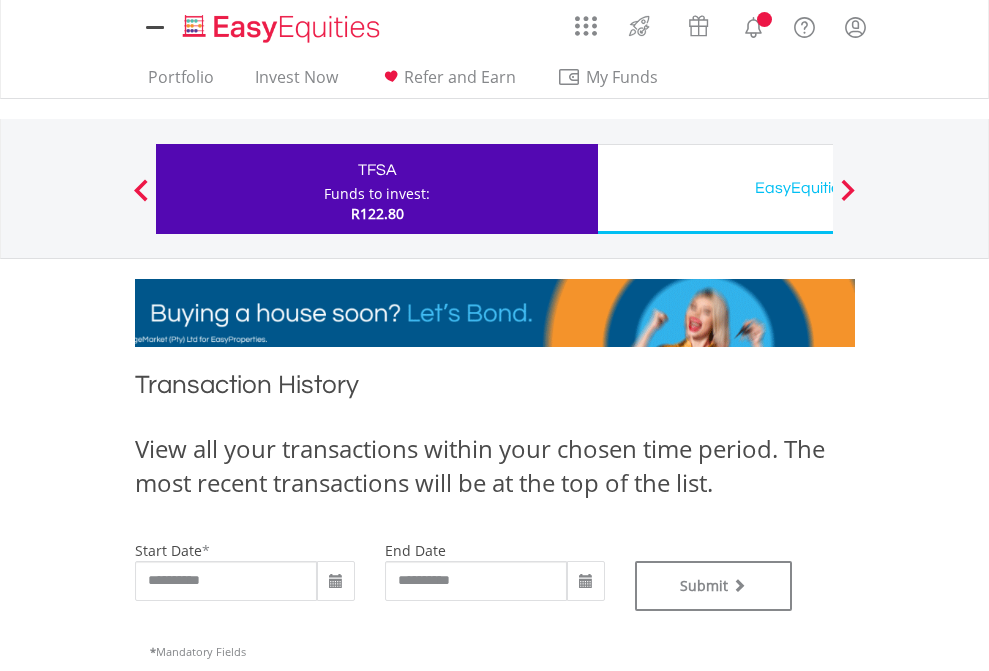 click on "EasyEquities USD" at bounding box center [818, 188] 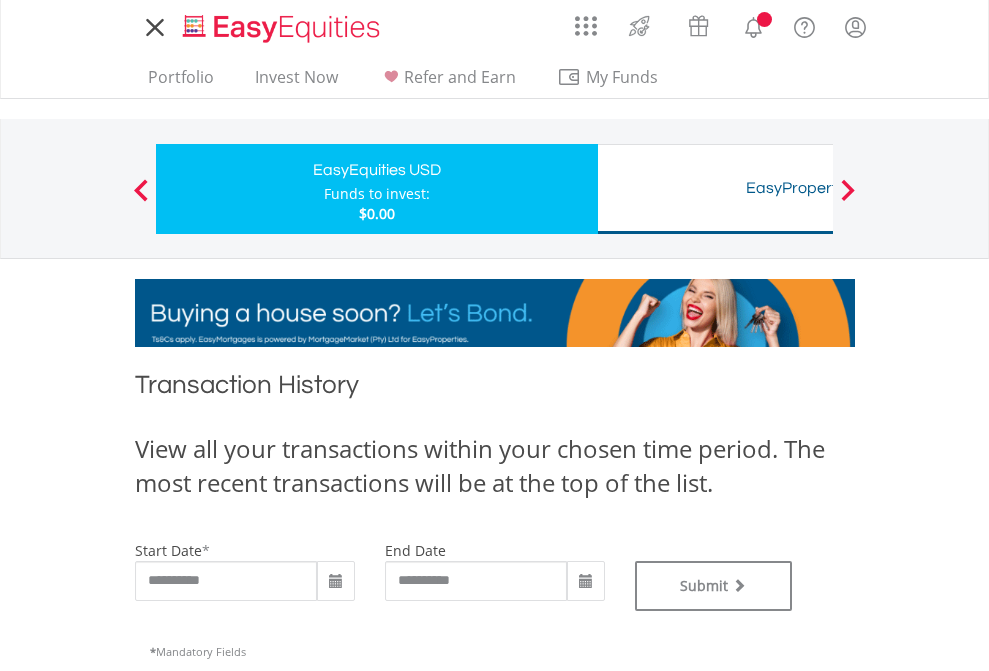 scroll, scrollTop: 0, scrollLeft: 0, axis: both 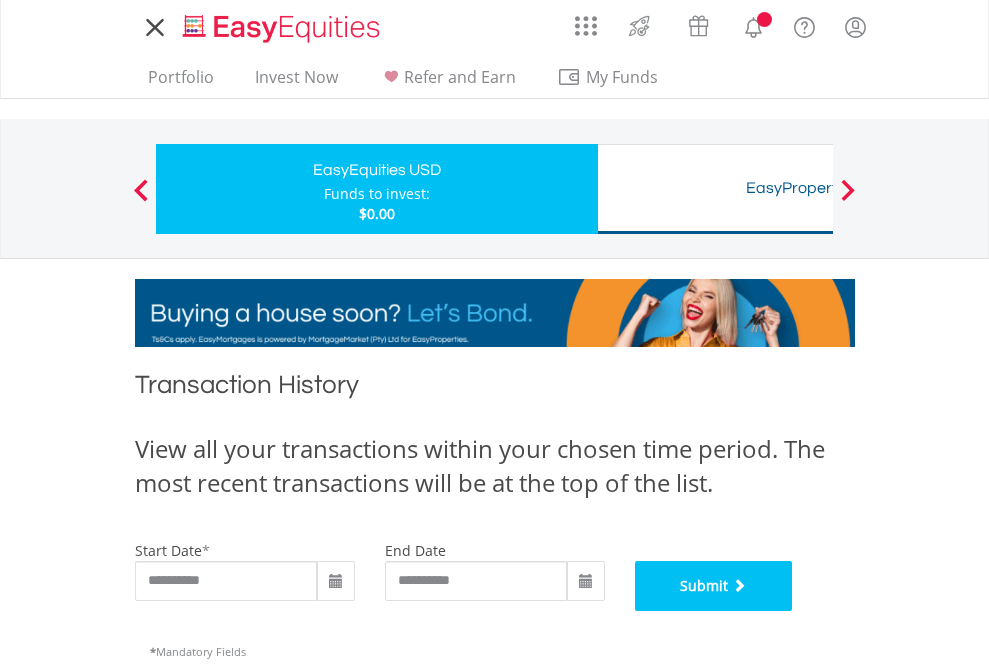 click on "Submit" at bounding box center (714, 586) 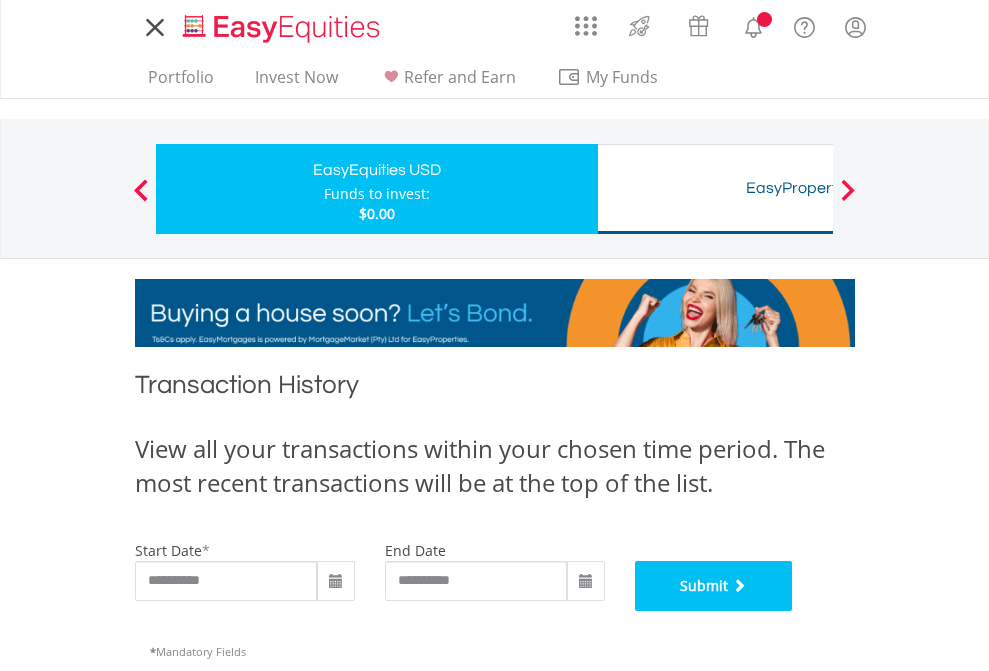 scroll, scrollTop: 811, scrollLeft: 0, axis: vertical 